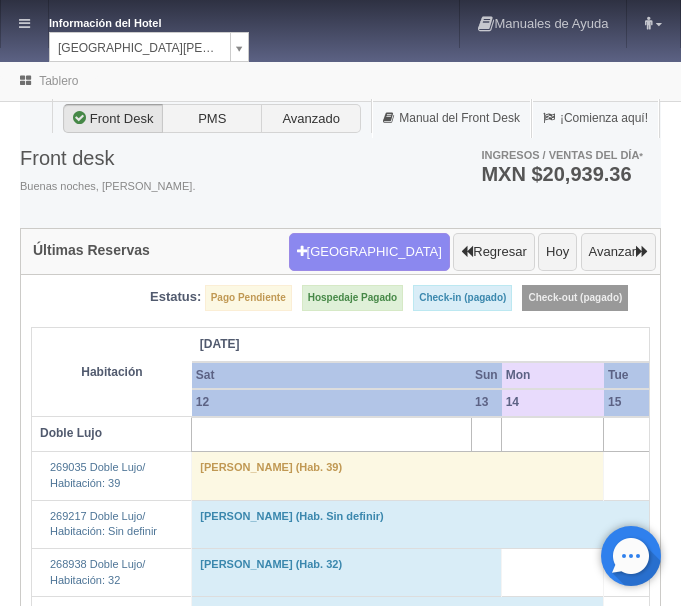 scroll, scrollTop: 0, scrollLeft: 0, axis: both 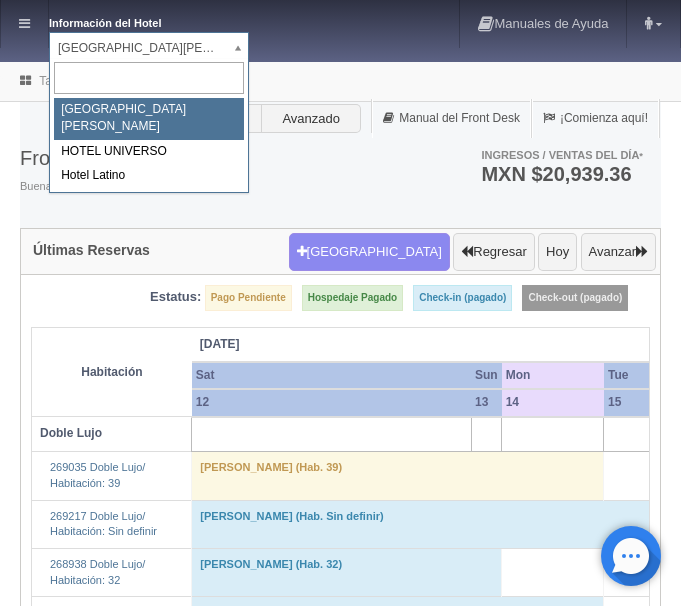 click on "Información del Hotel
HOTEL SAN FRANCISCO PLAZA
HOTEL SAN FRANCISCO PLAZA
HOTEL UNIVERSO
Hotel Latino
Manuales de Ayuda
Actualizaciones recientes
ana del carmen
Mi Perfil
Salir / Log Out
Procesando...
Front desk
Reservas
Hotel y Habitaciones
Tarifas
Inventarios
Promociones
Cupones
Productos y Servicios" at bounding box center (340, 1742) 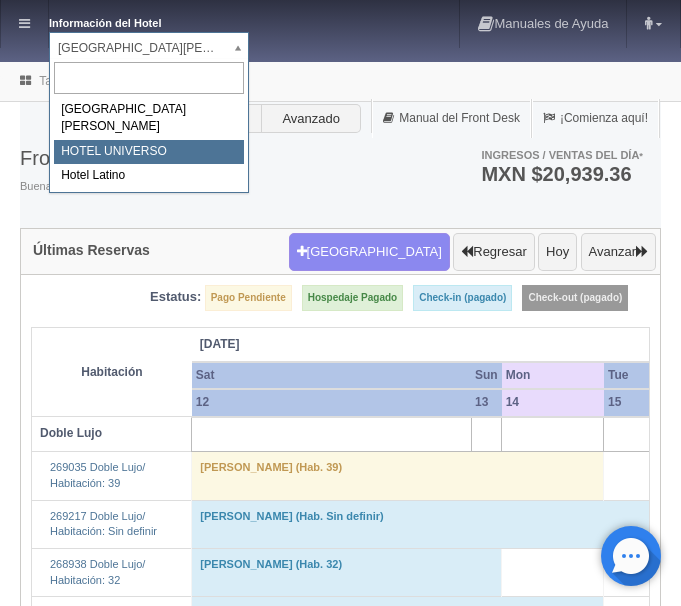 select on "358" 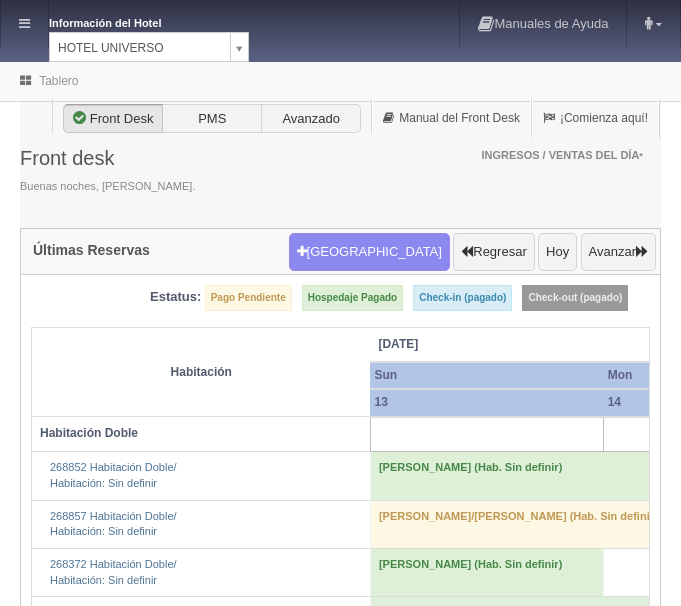 scroll, scrollTop: 0, scrollLeft: 0, axis: both 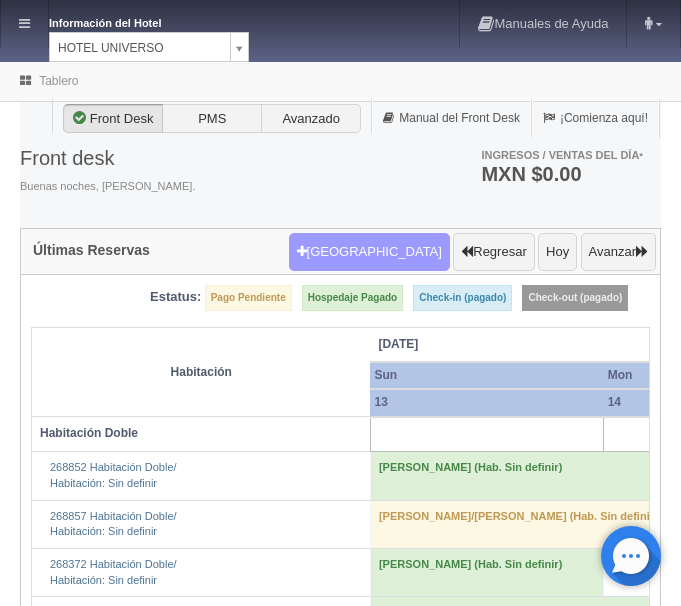 click on "[GEOGRAPHIC_DATA]" at bounding box center [369, 252] 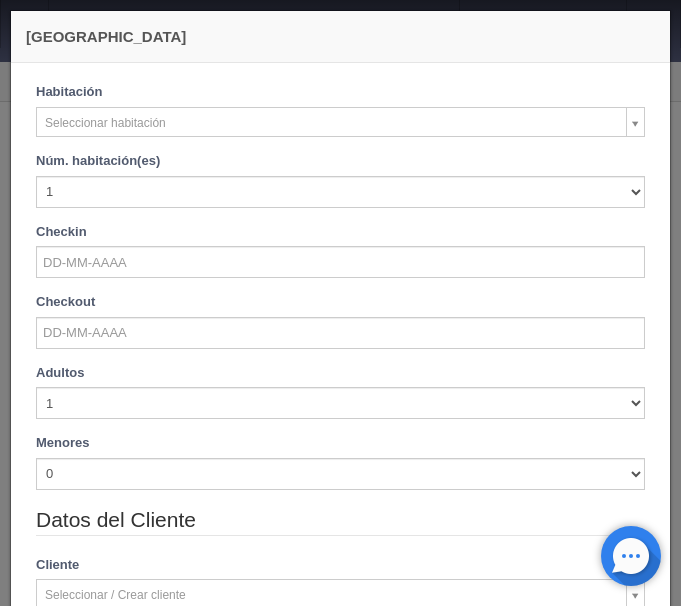 checkbox on "false" 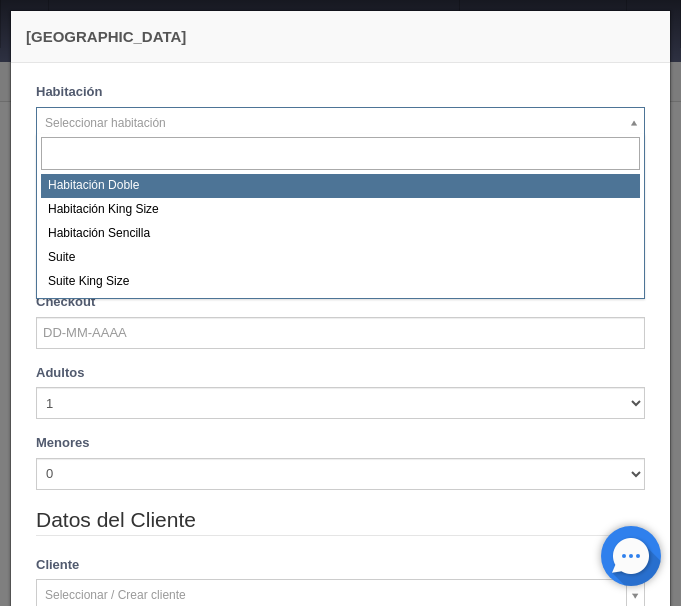 click on "Información del Hotel
HOTEL UNIVERSO
HOTEL SAN FRANCISCO PLAZA
HOTEL UNIVERSO
Hotel Latino
Manuales de Ayuda
Actualizaciones recientes
ana del carmen
Mi Perfil
Salir / Log Out
Procesando...
Front desk
Reservas
Hotel y Habitaciones
Tarifas
Inventarios
Promociones
Cupones
Productos y Servicios" at bounding box center (340, 3175) 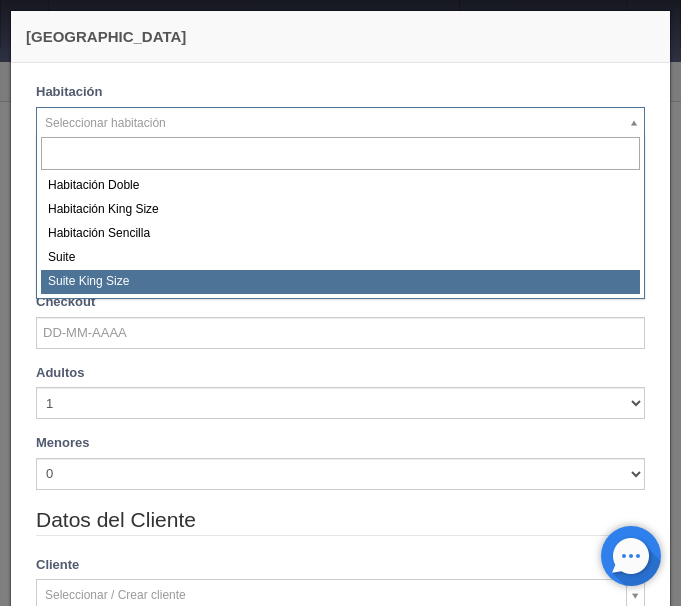 select on "588" 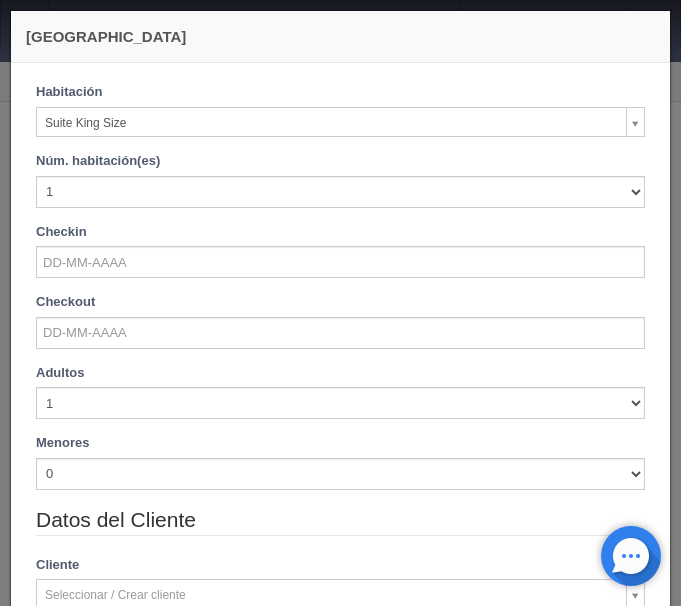 checkbox on "false" 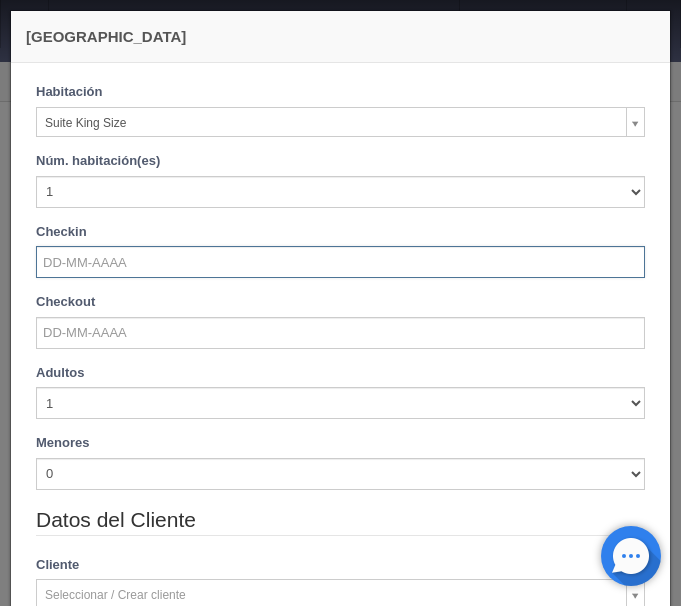 click at bounding box center (340, 262) 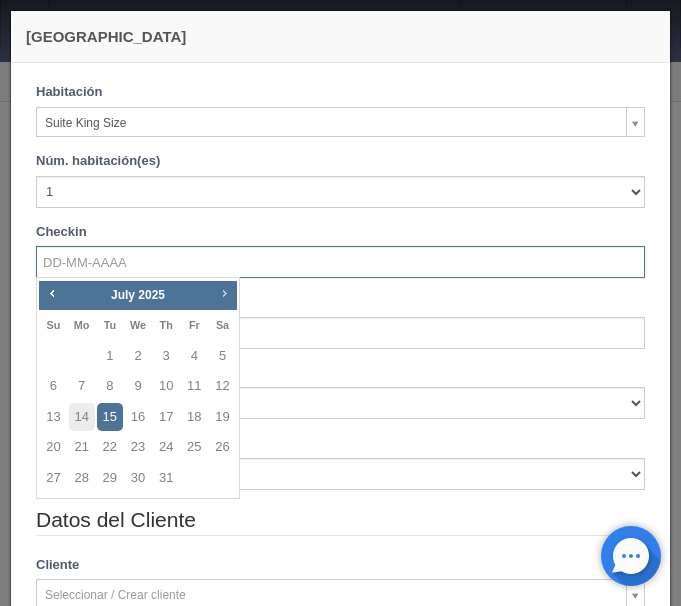 click on "Next" at bounding box center [224, 293] 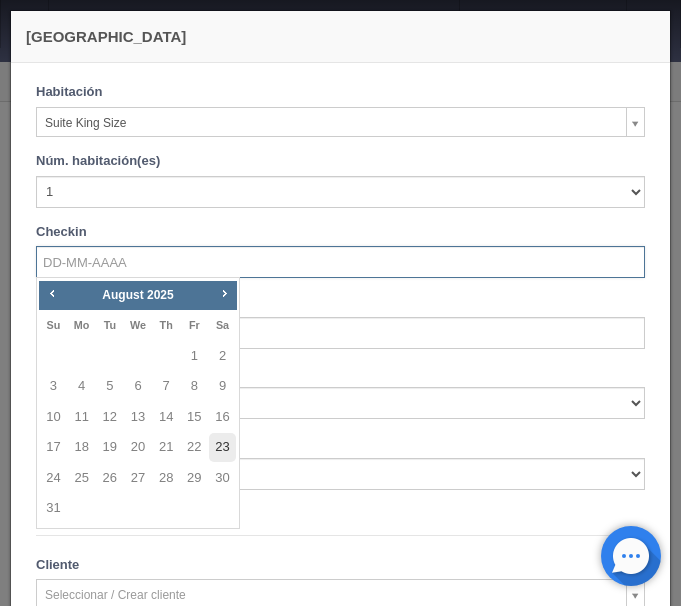 click on "23" at bounding box center [222, 447] 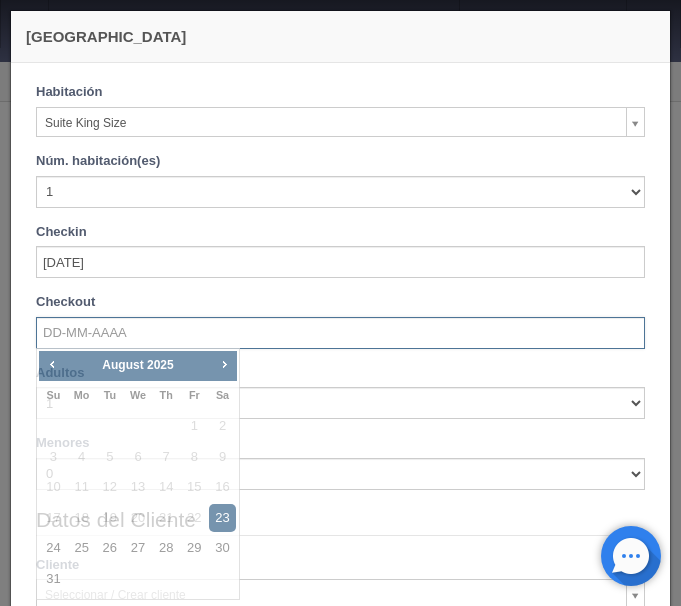 click at bounding box center (340, 333) 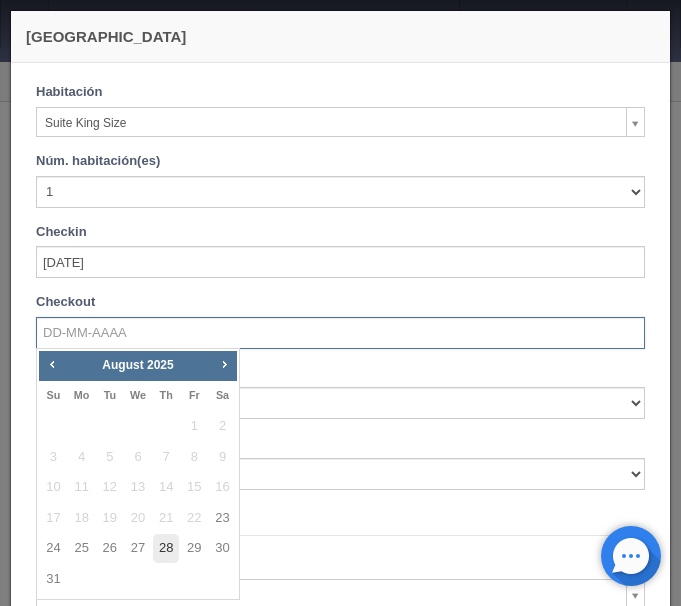 click on "28" at bounding box center [166, 548] 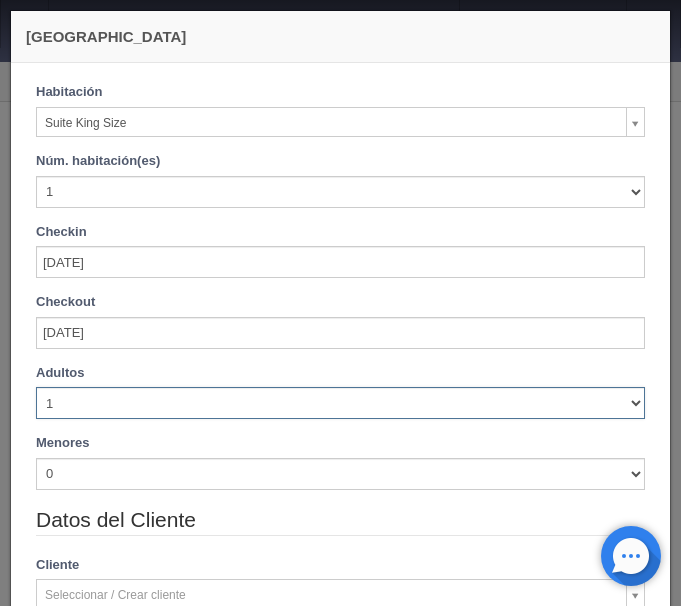 click on "1
2
3
4
5
6
7
8
9
10" at bounding box center (340, 403) 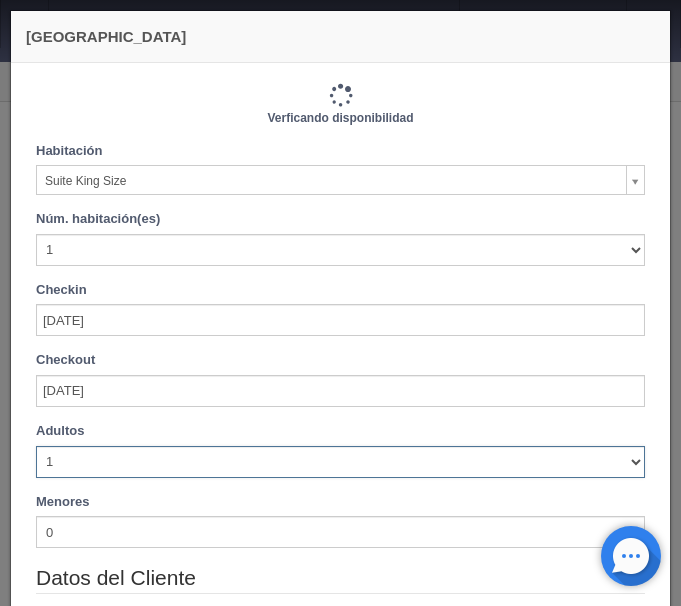 type on "6050.00" 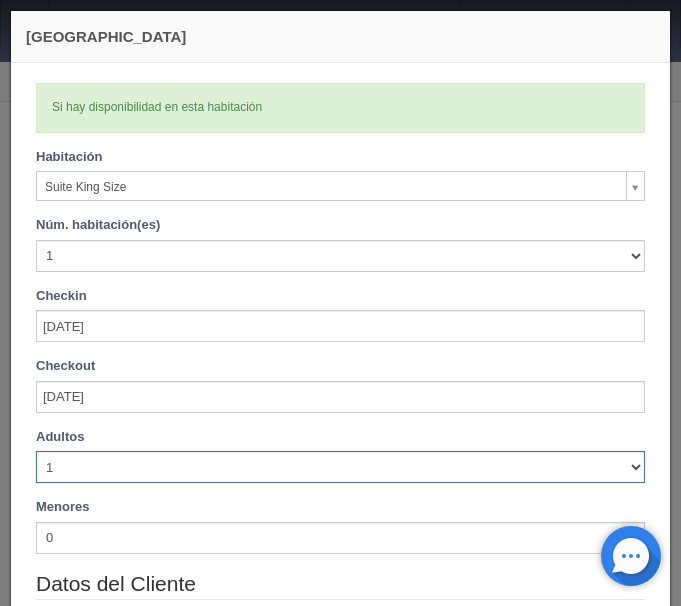 select on "3" 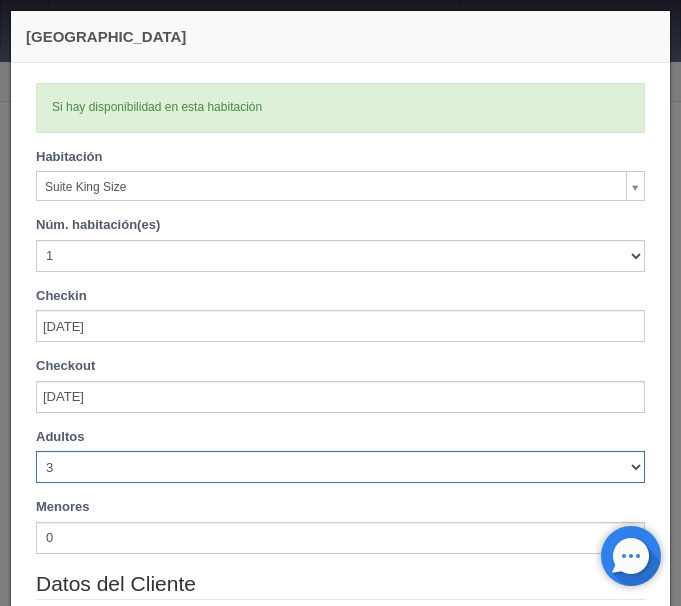 click on "3" at bounding box center (0, 0) 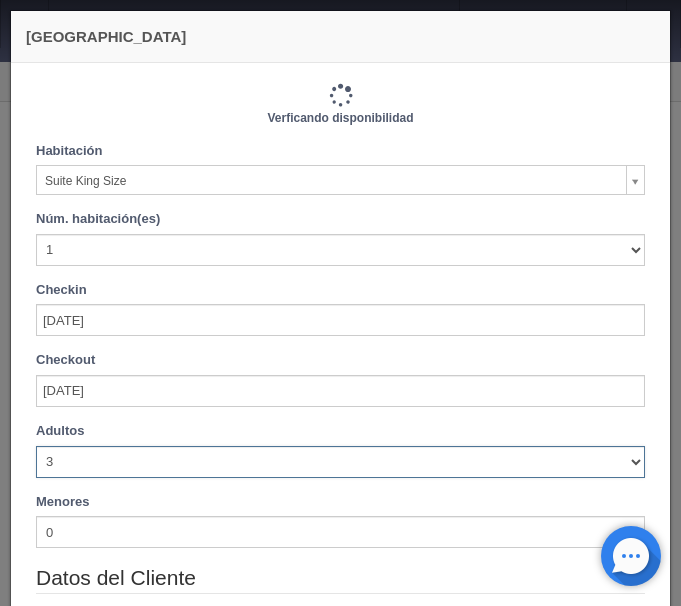type on "6050.00" 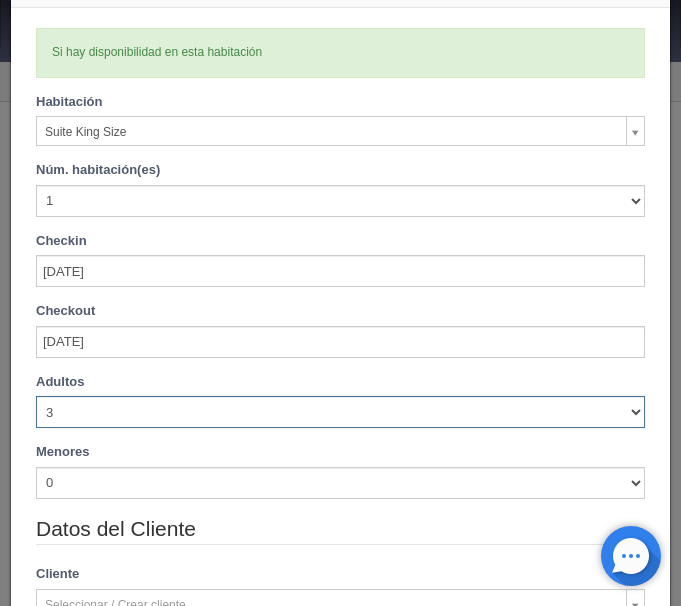 scroll, scrollTop: 84, scrollLeft: 0, axis: vertical 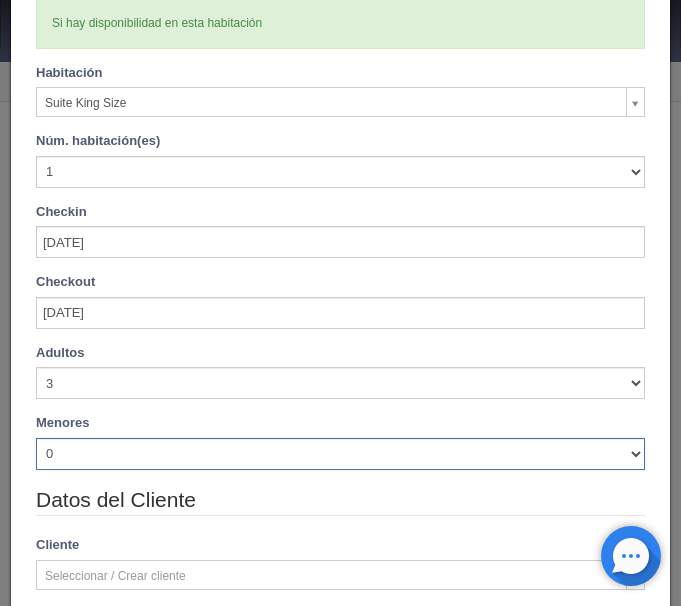 click on "0
1
2
3
4
5
6
7
8
9
10" at bounding box center [340, 454] 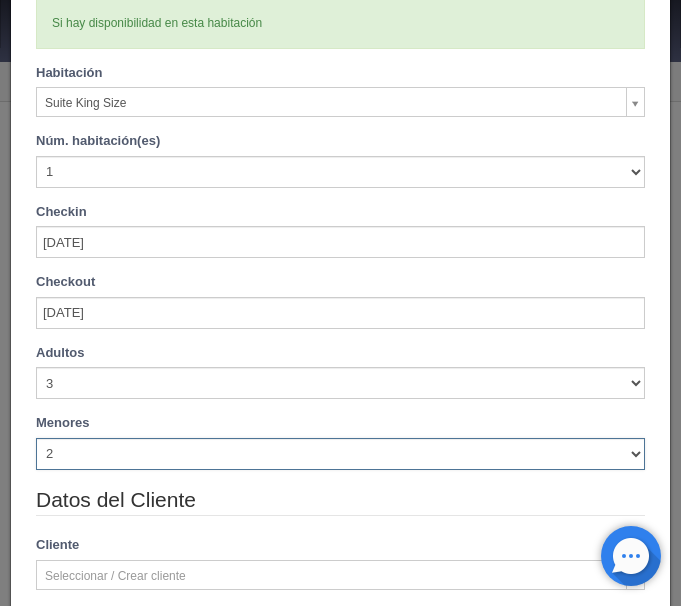 click on "2" at bounding box center [0, 0] 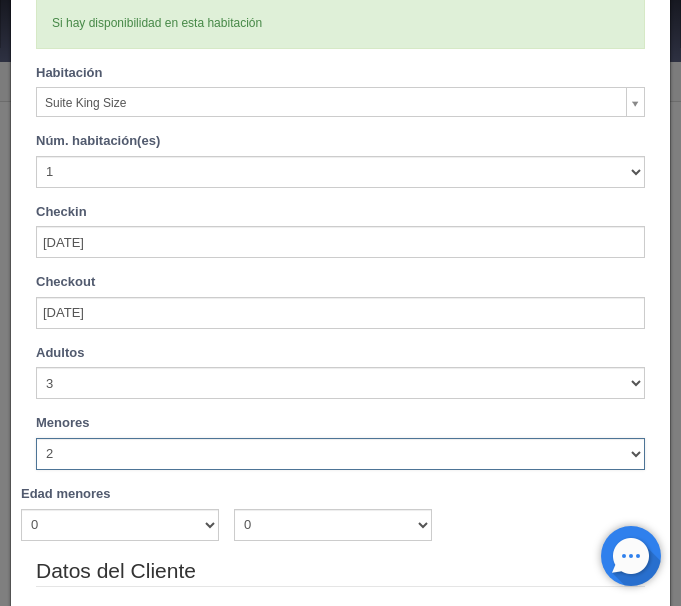 type 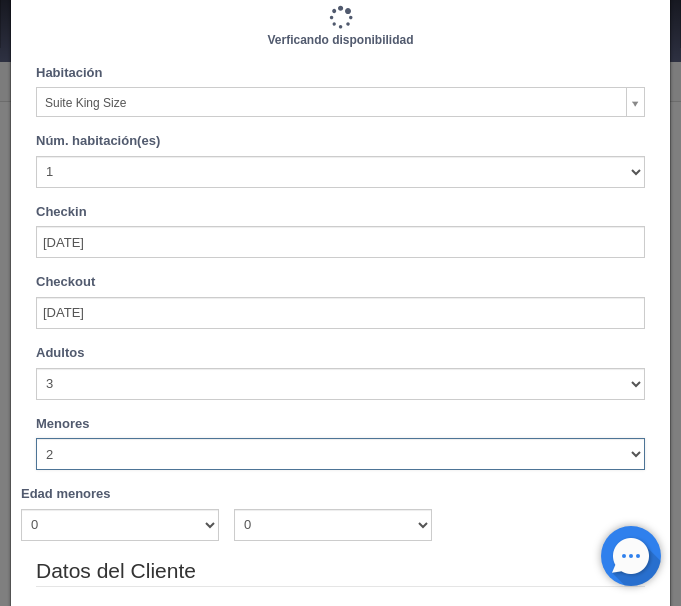 scroll, scrollTop: 162, scrollLeft: 0, axis: vertical 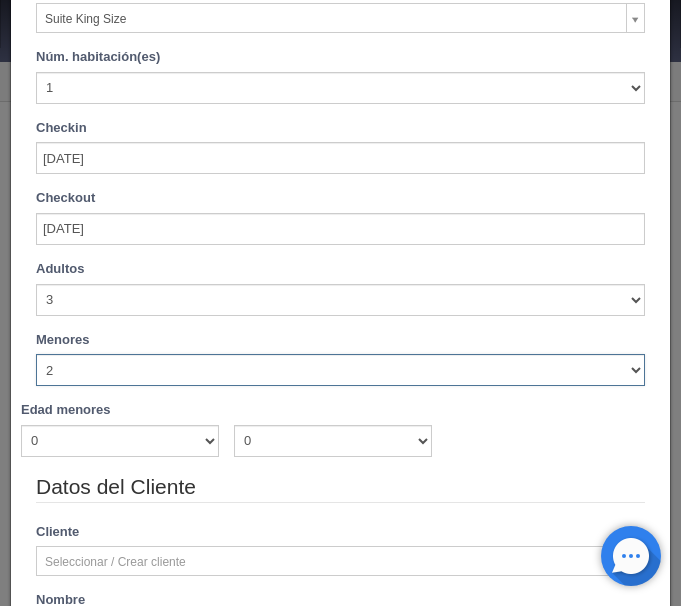 type on "6050.00" 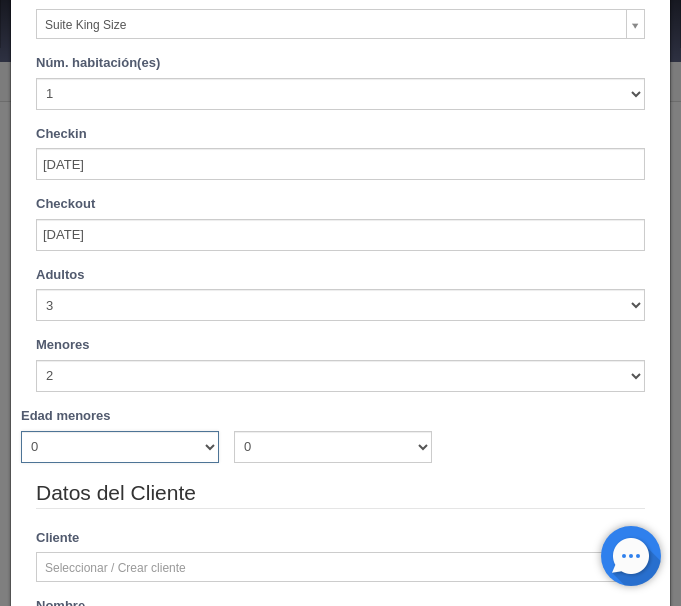 click on "0
1
2
3
4
5
6
7
8
9
10
11
12
13
14
15
16
17
18" at bounding box center [120, 447] 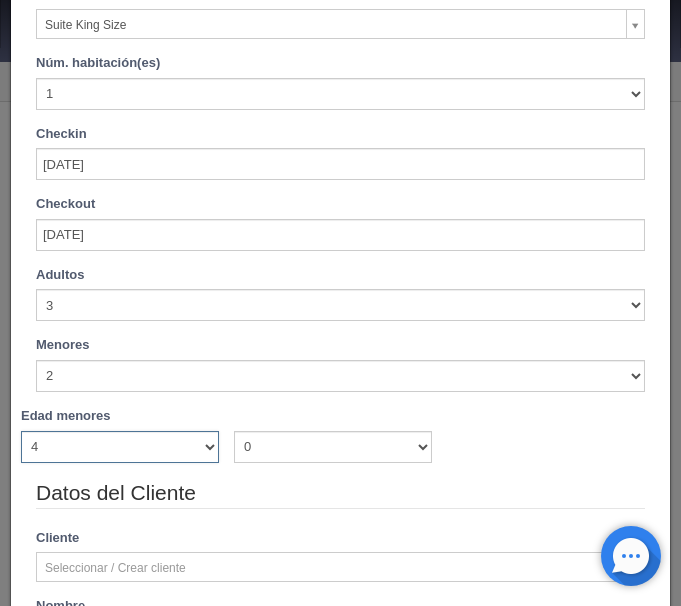 click on "4" at bounding box center (0, 0) 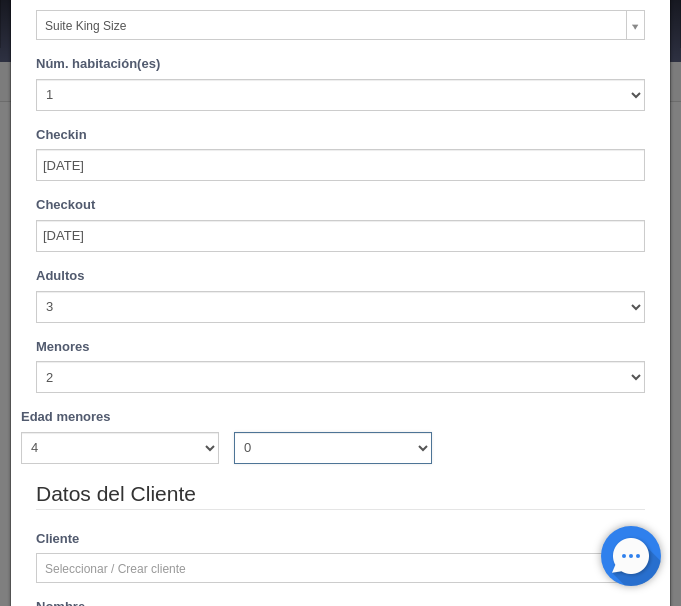 click on "0
1
2
3
4
5
6
7
8
9
10
11
12
13
14
15
16
17
18" at bounding box center (333, 448) 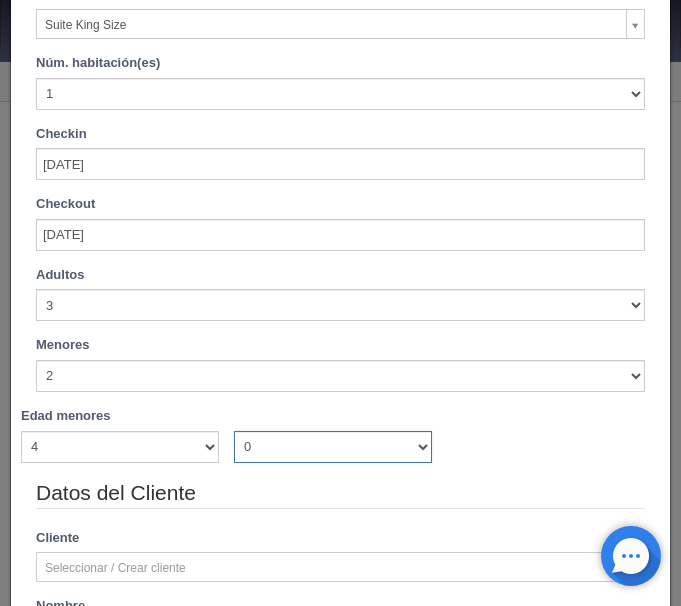 select on "6" 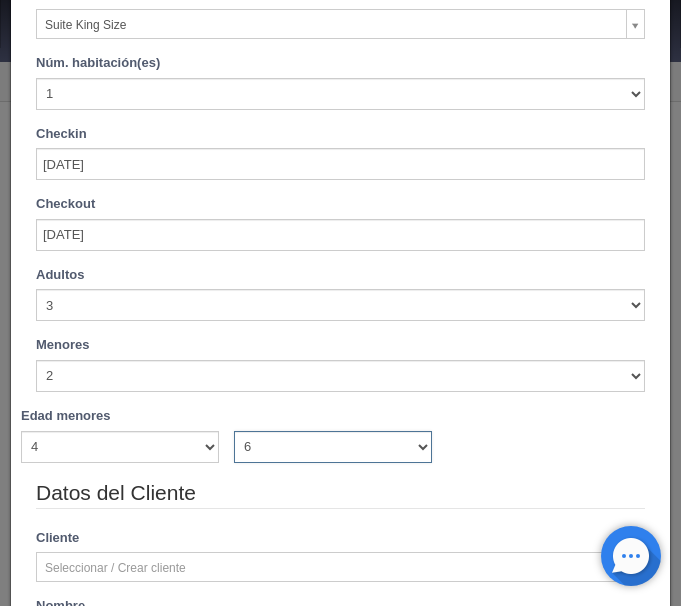 type 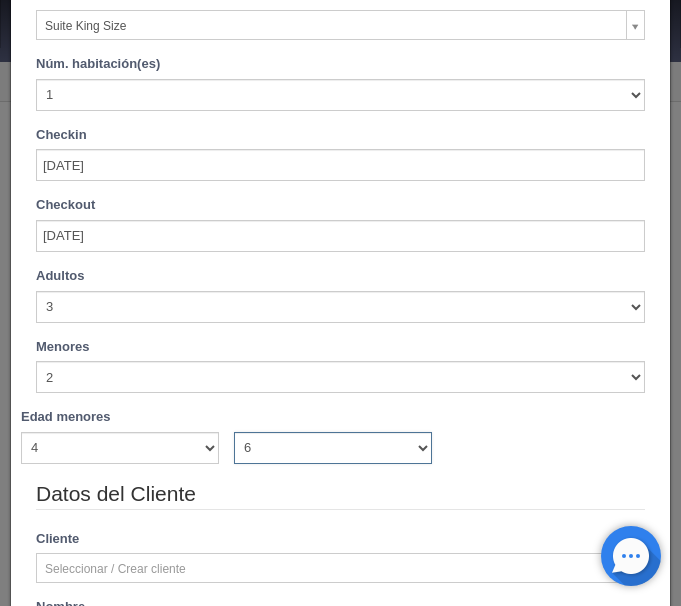 type on "6050.00" 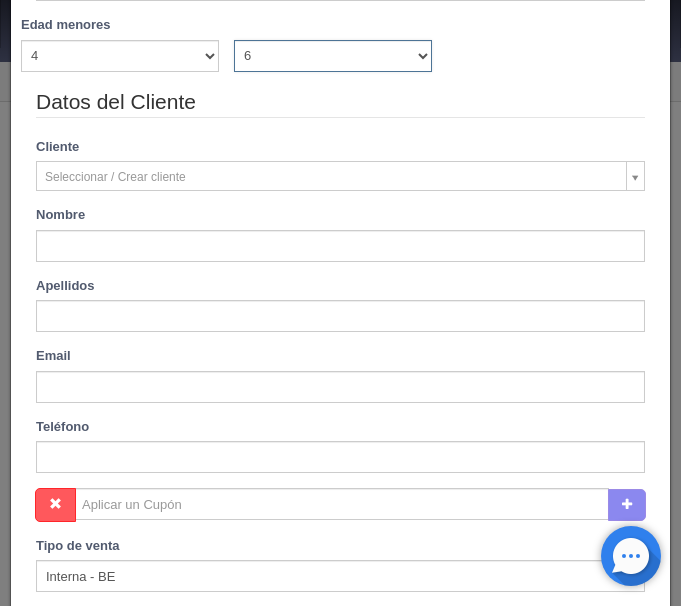 scroll, scrollTop: 582, scrollLeft: 0, axis: vertical 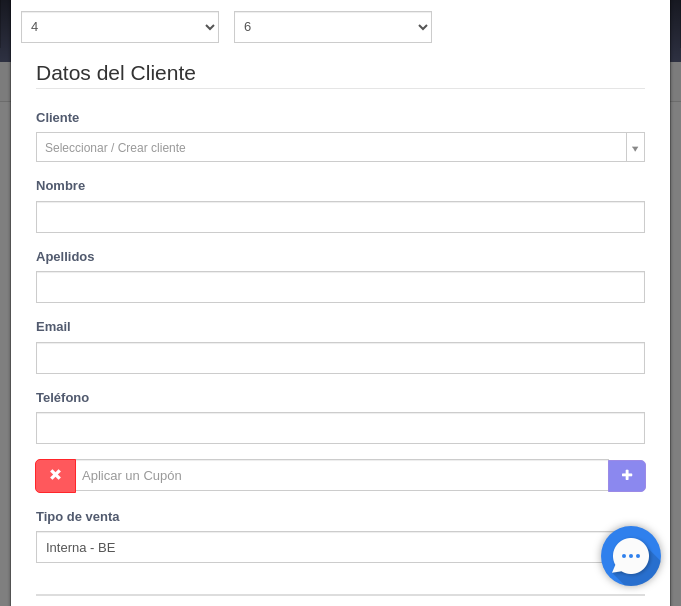 type on "[PERSON_NAME]" 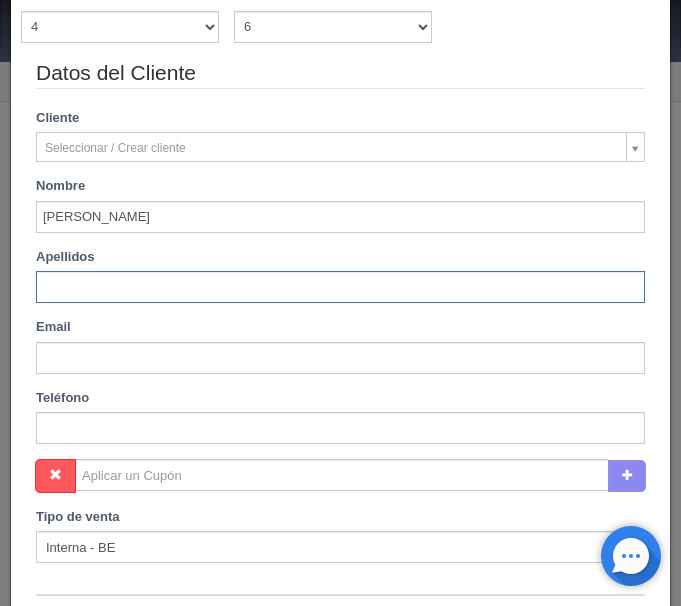 click at bounding box center [340, 287] 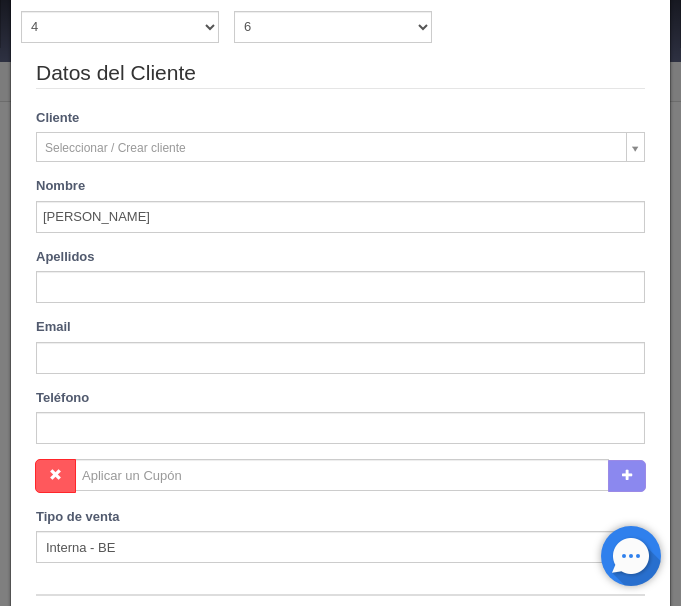 type on "[PERSON_NAME]" 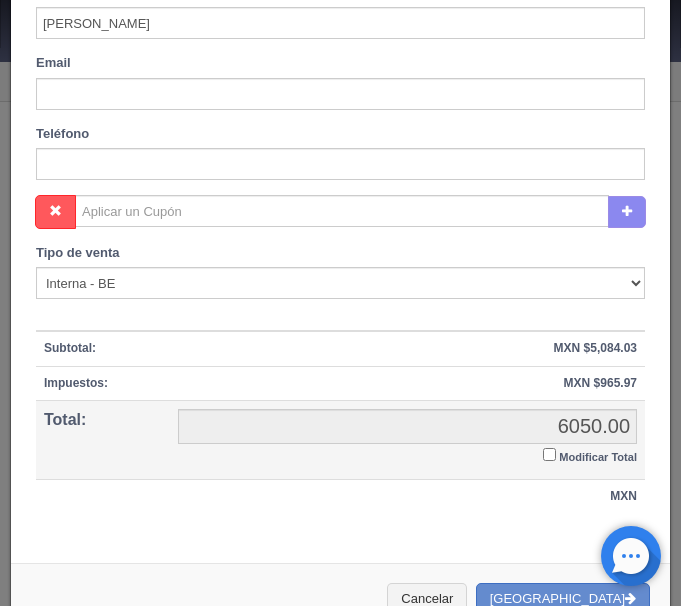 scroll, scrollTop: 886, scrollLeft: 0, axis: vertical 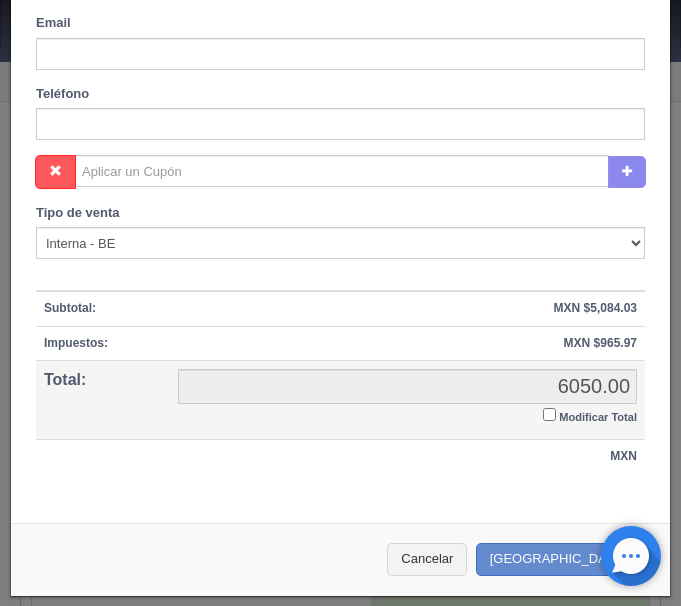 click on "Modificar Total" at bounding box center [549, 414] 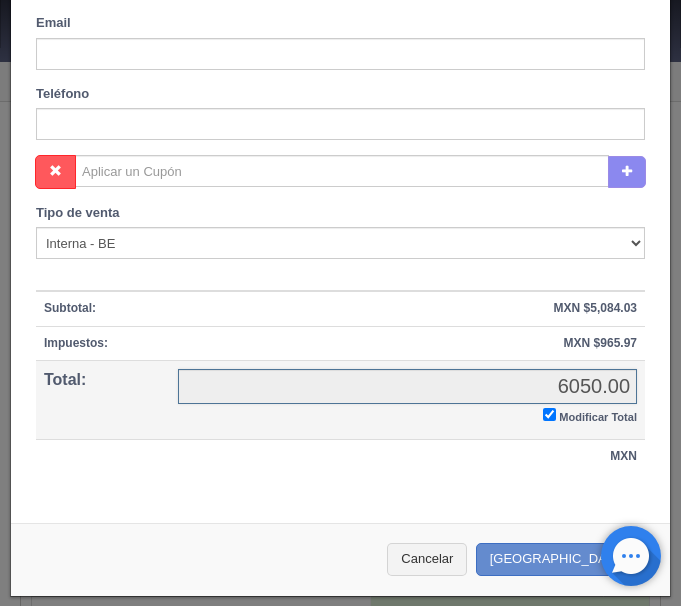 checkbox on "true" 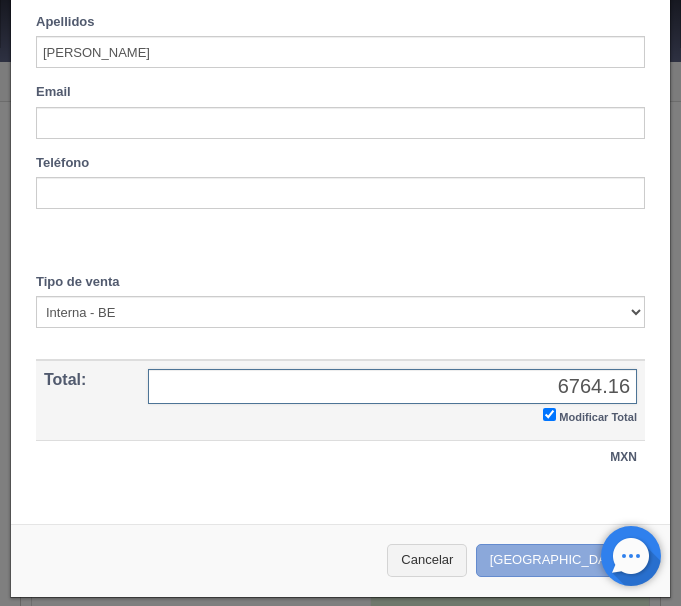type on "6764.16" 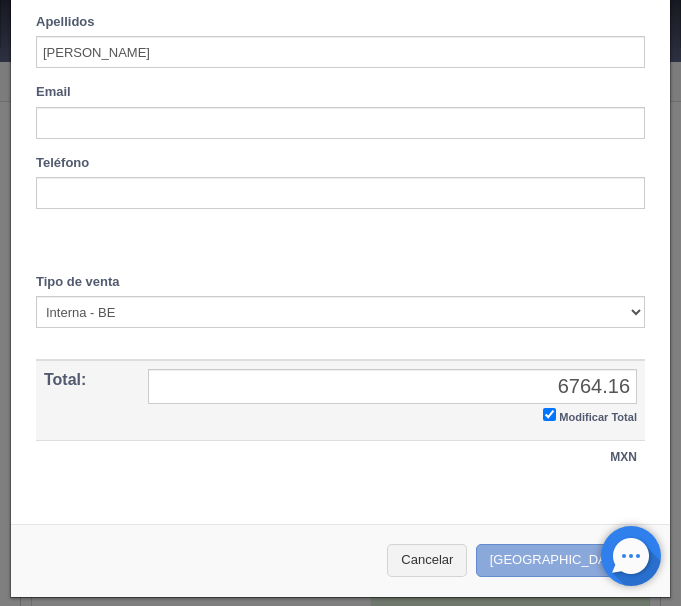 click on "Crear Reserva" at bounding box center [563, 560] 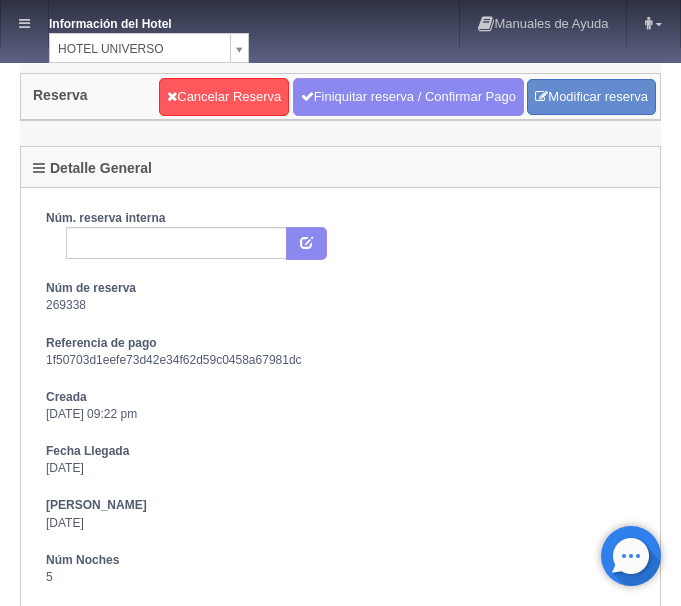 scroll, scrollTop: 0, scrollLeft: 0, axis: both 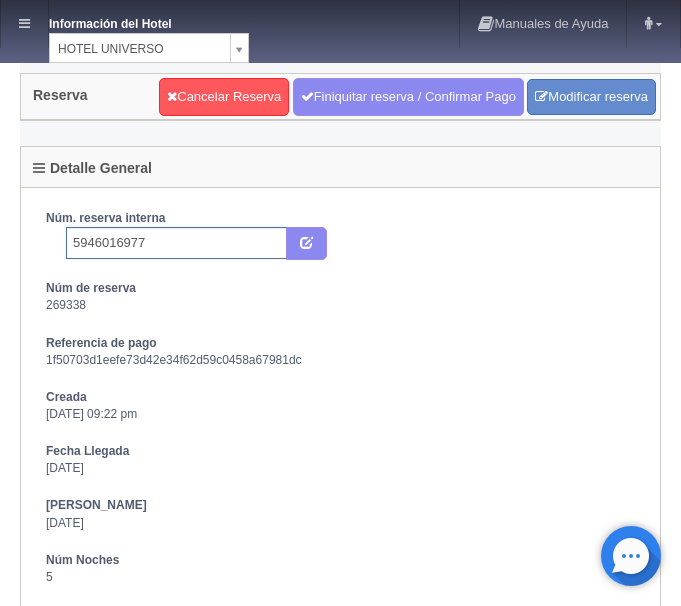 click on "5946016977" at bounding box center (176, 243) 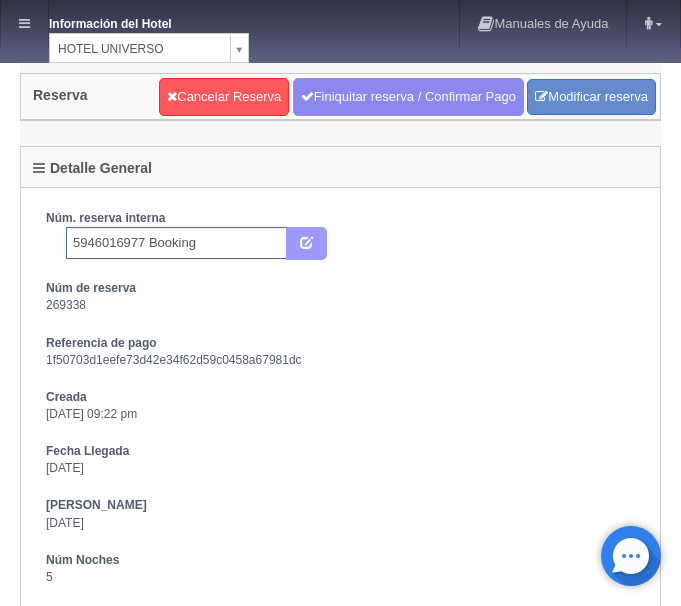 type on "5946016977 Booking" 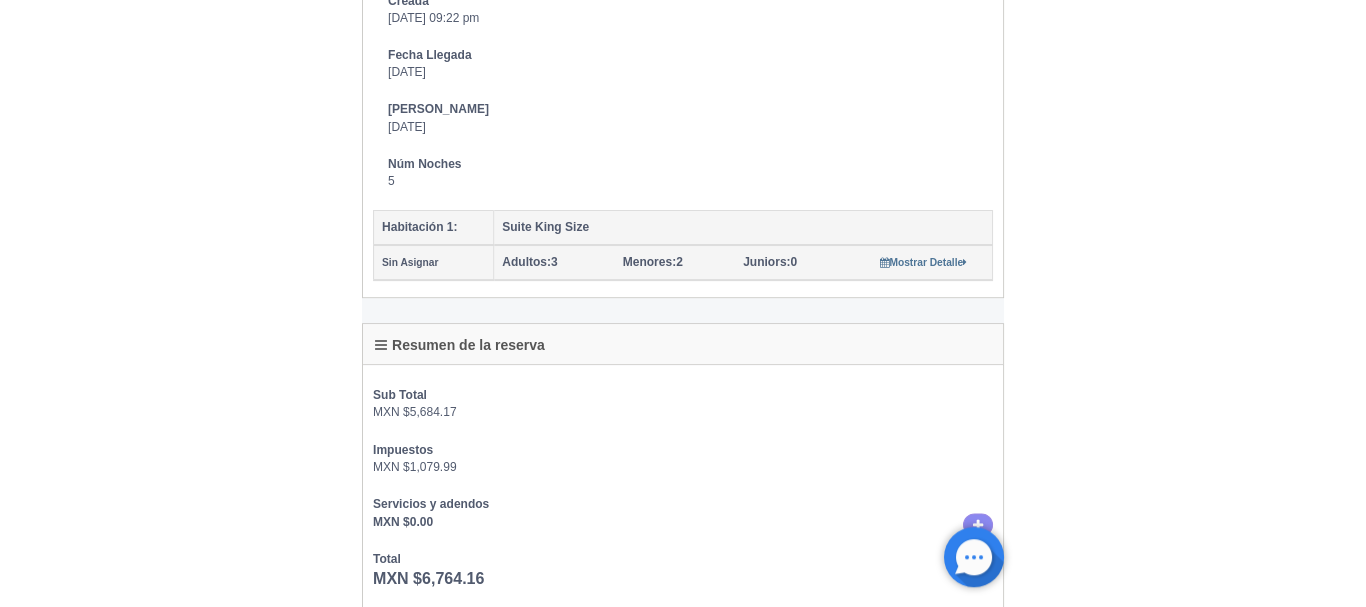 scroll, scrollTop: 408, scrollLeft: 0, axis: vertical 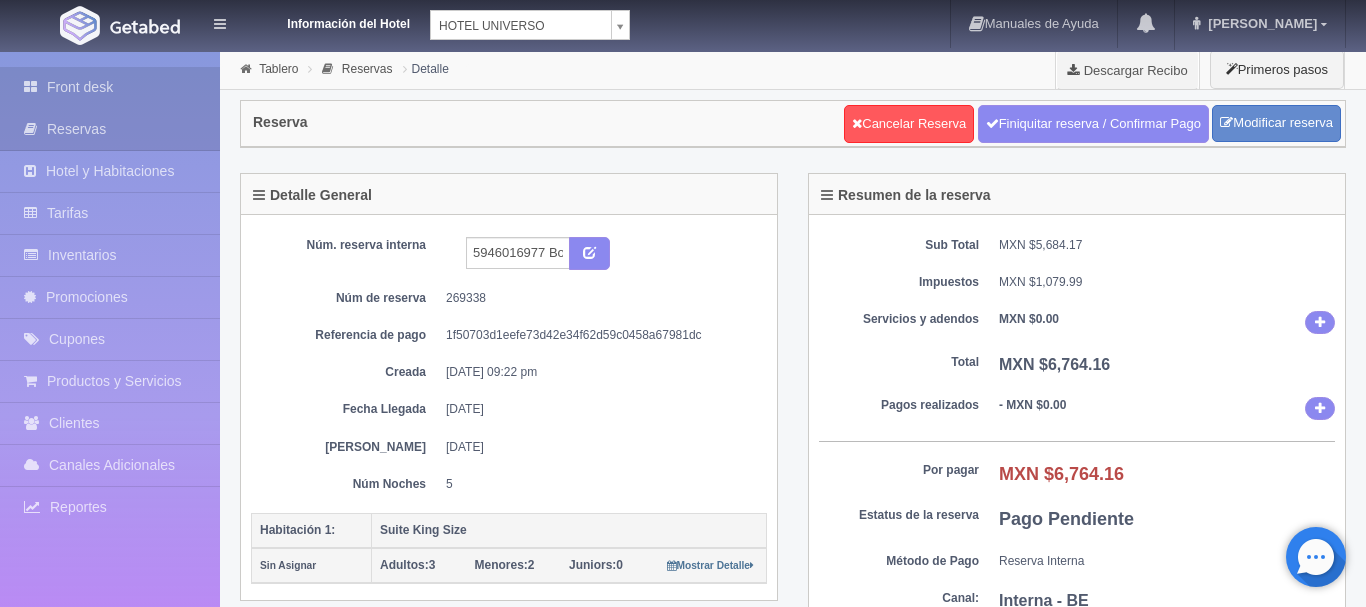 click on "Front desk" at bounding box center (110, 87) 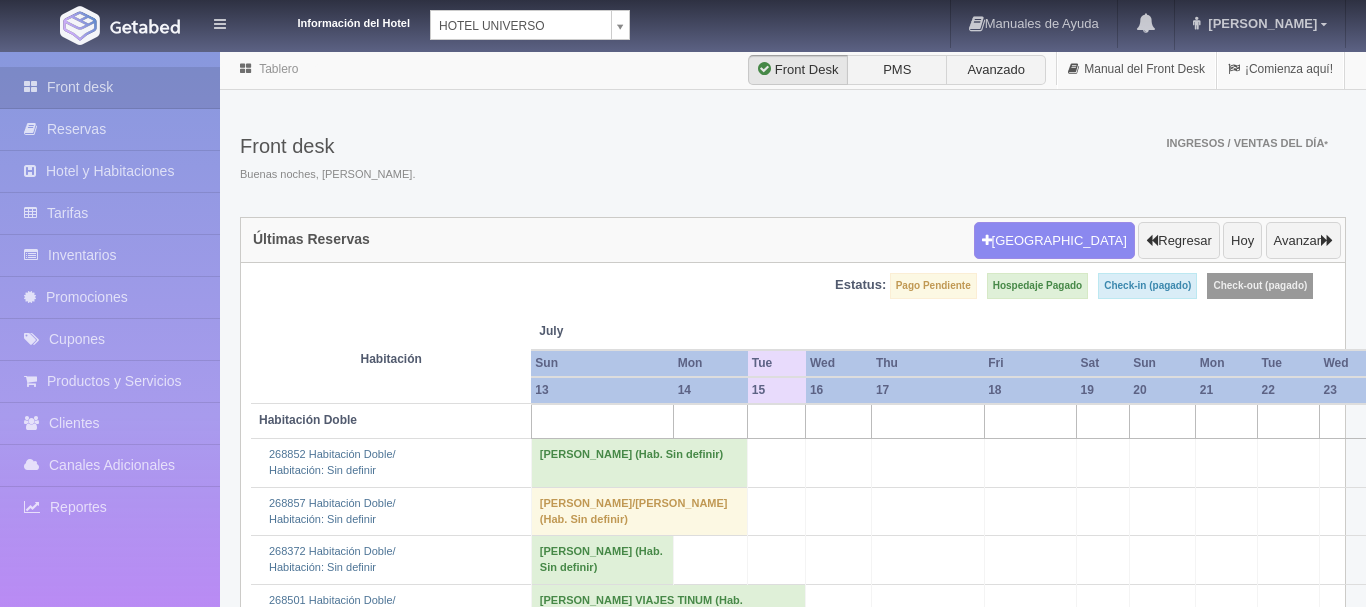 scroll, scrollTop: 0, scrollLeft: 0, axis: both 